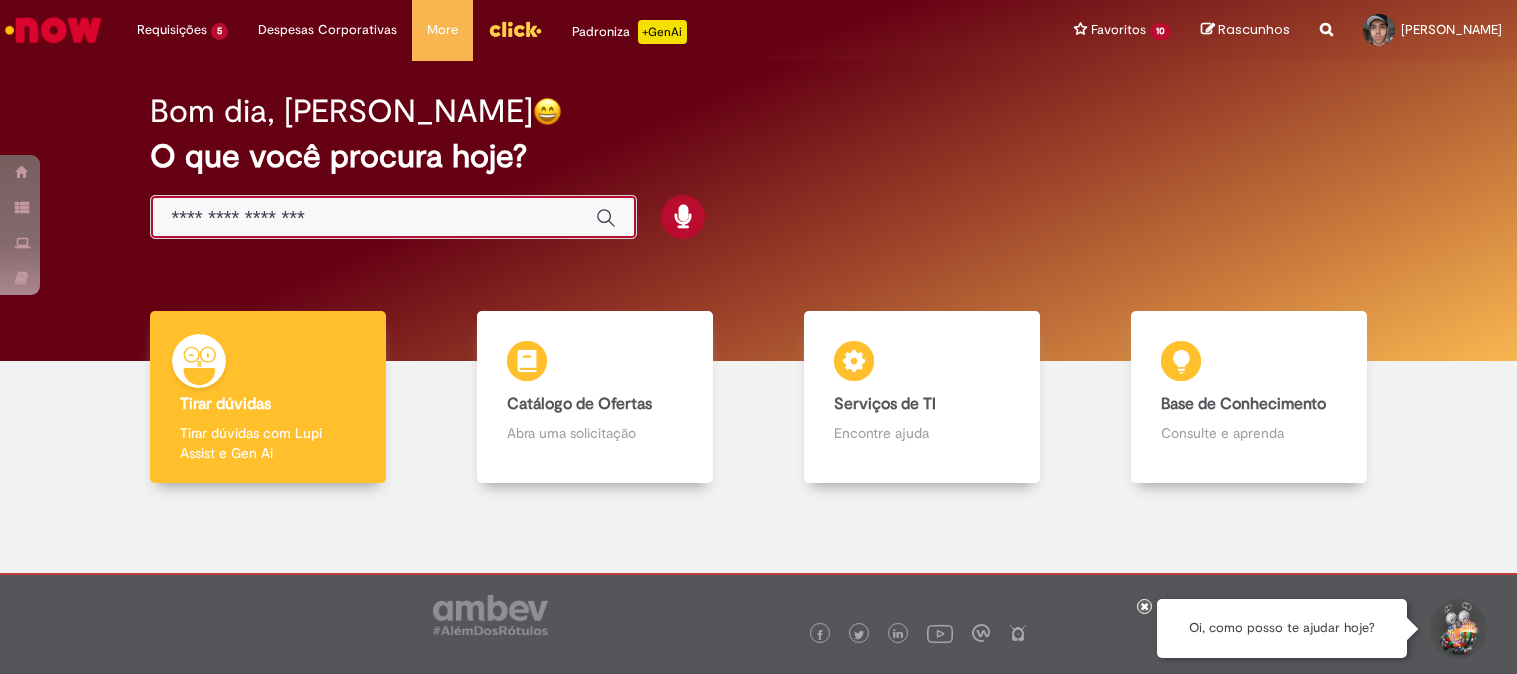 click at bounding box center [373, 218] 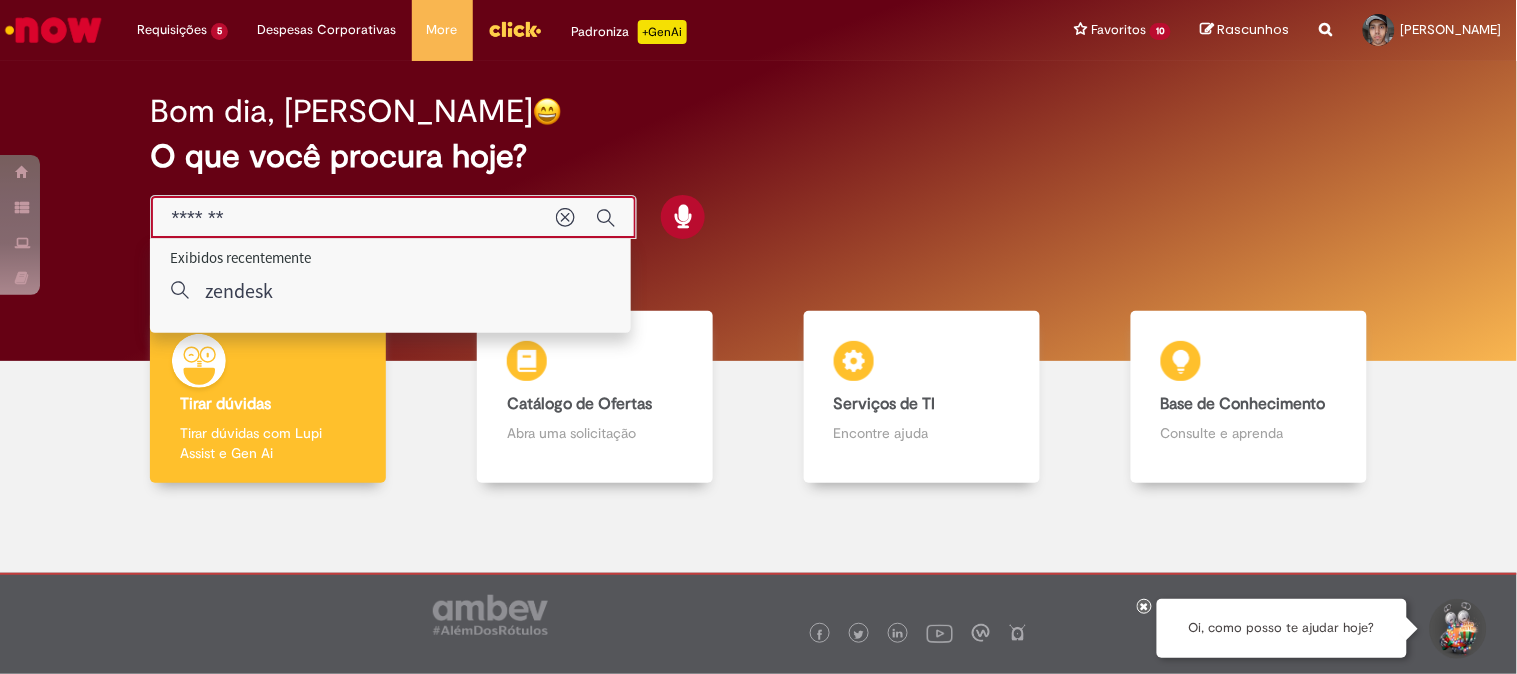 type on "*******" 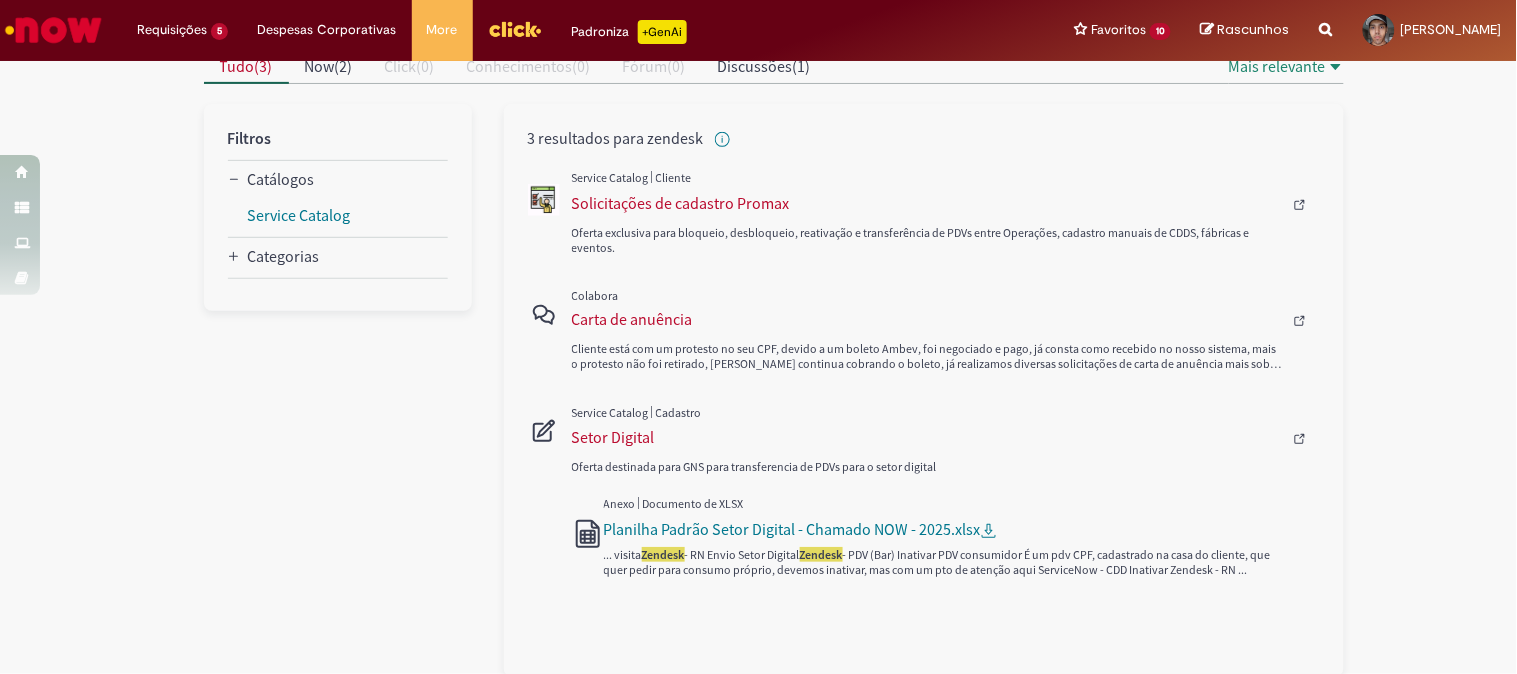 scroll, scrollTop: 0, scrollLeft: 0, axis: both 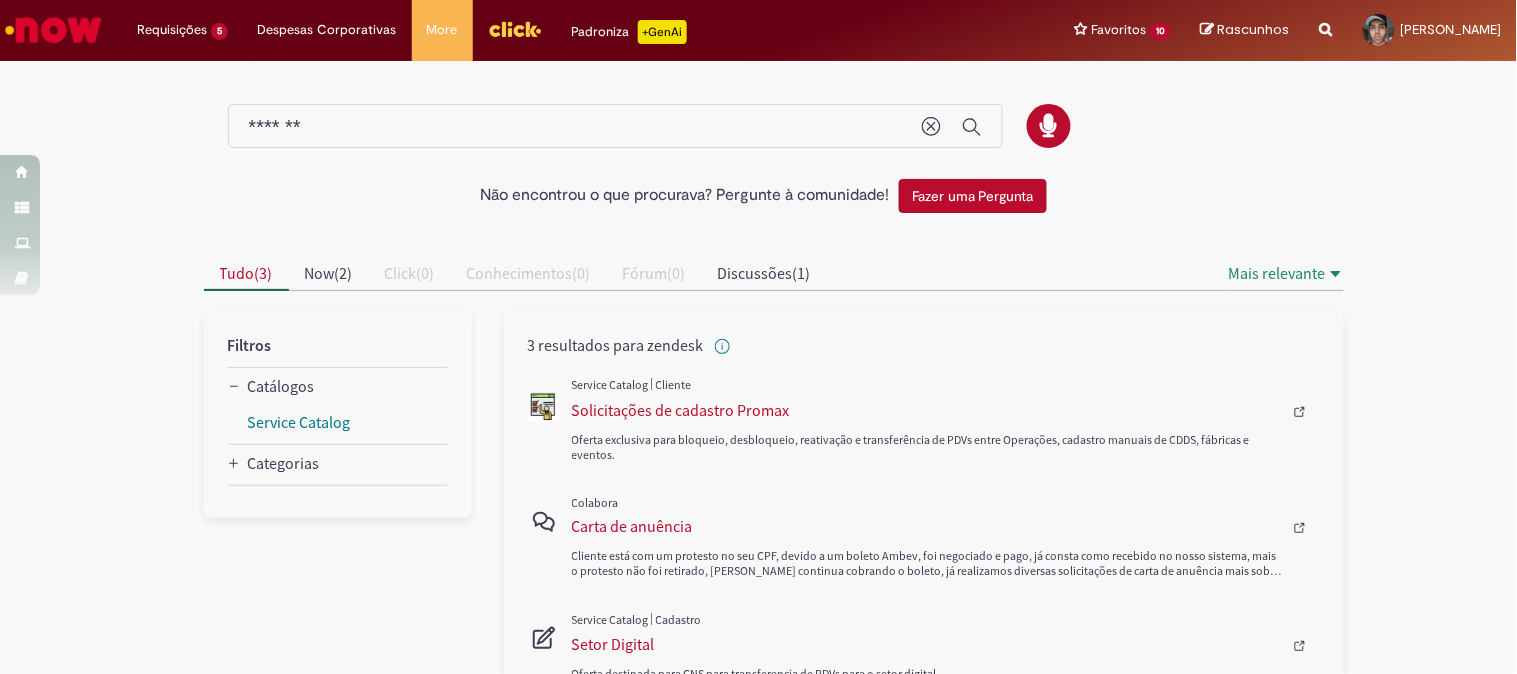 click at bounding box center (515, 29) 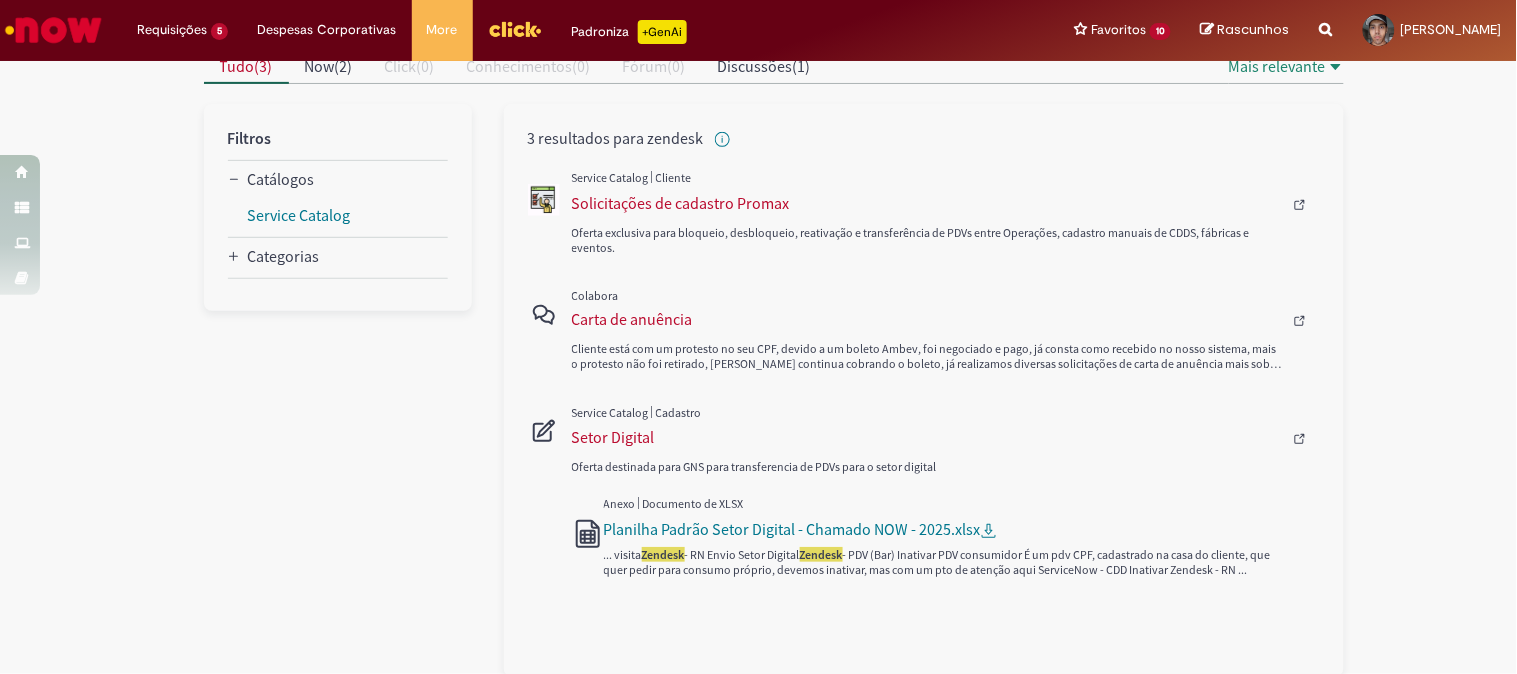 scroll, scrollTop: 0, scrollLeft: 0, axis: both 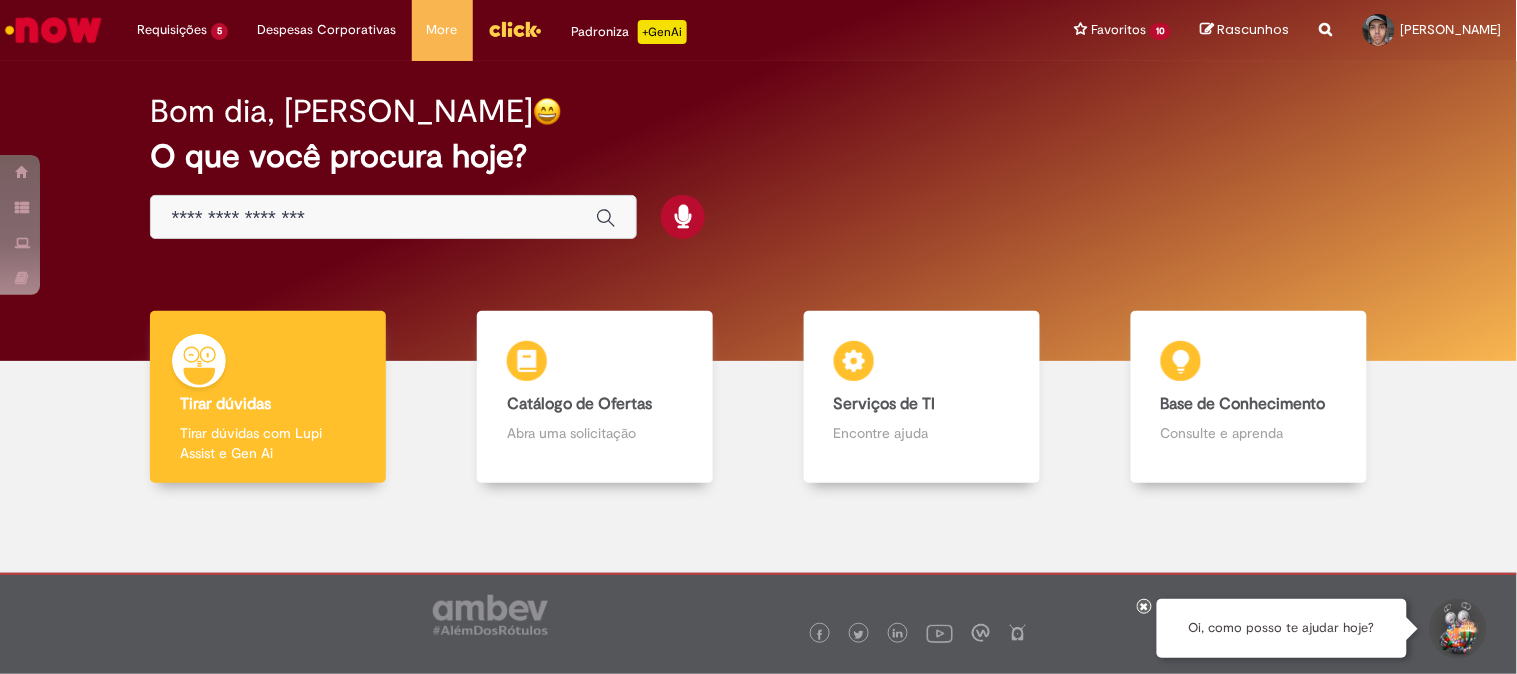 click at bounding box center [373, 218] 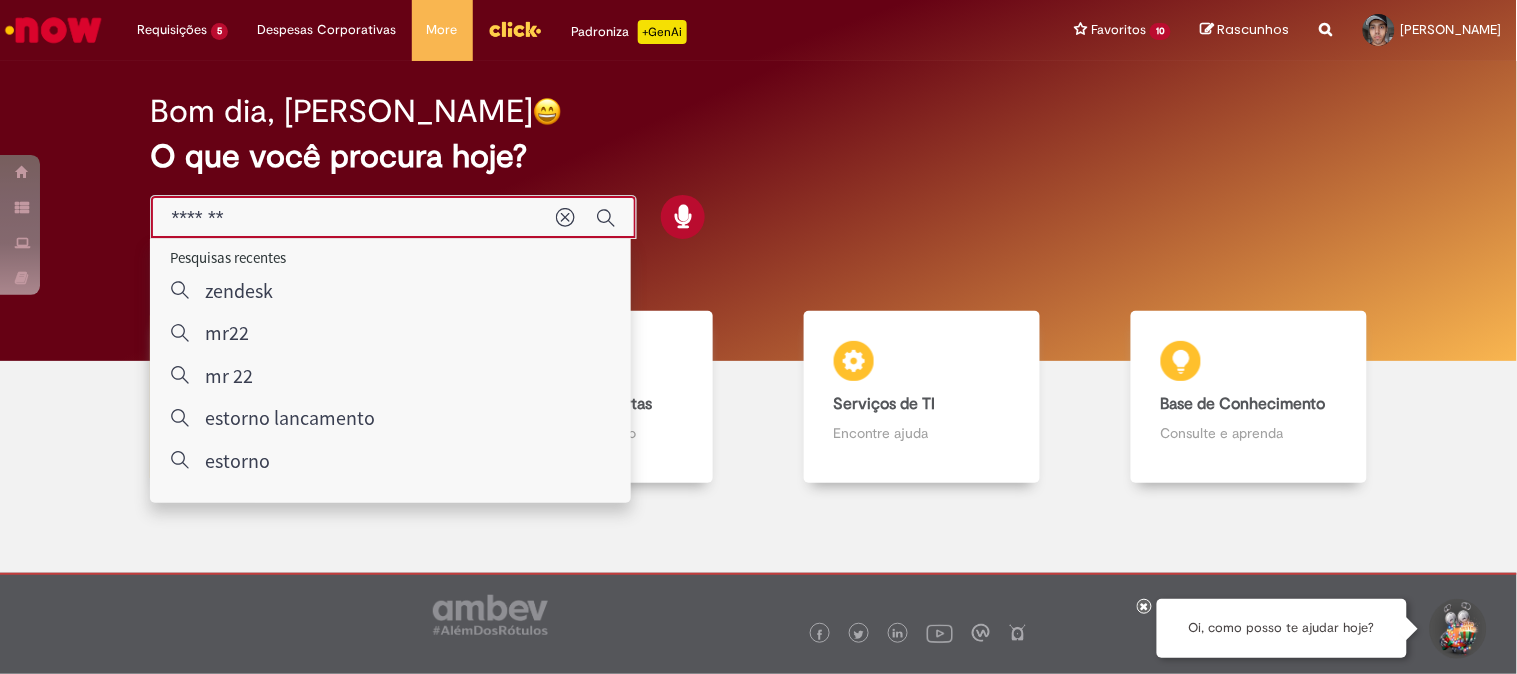 type on "********" 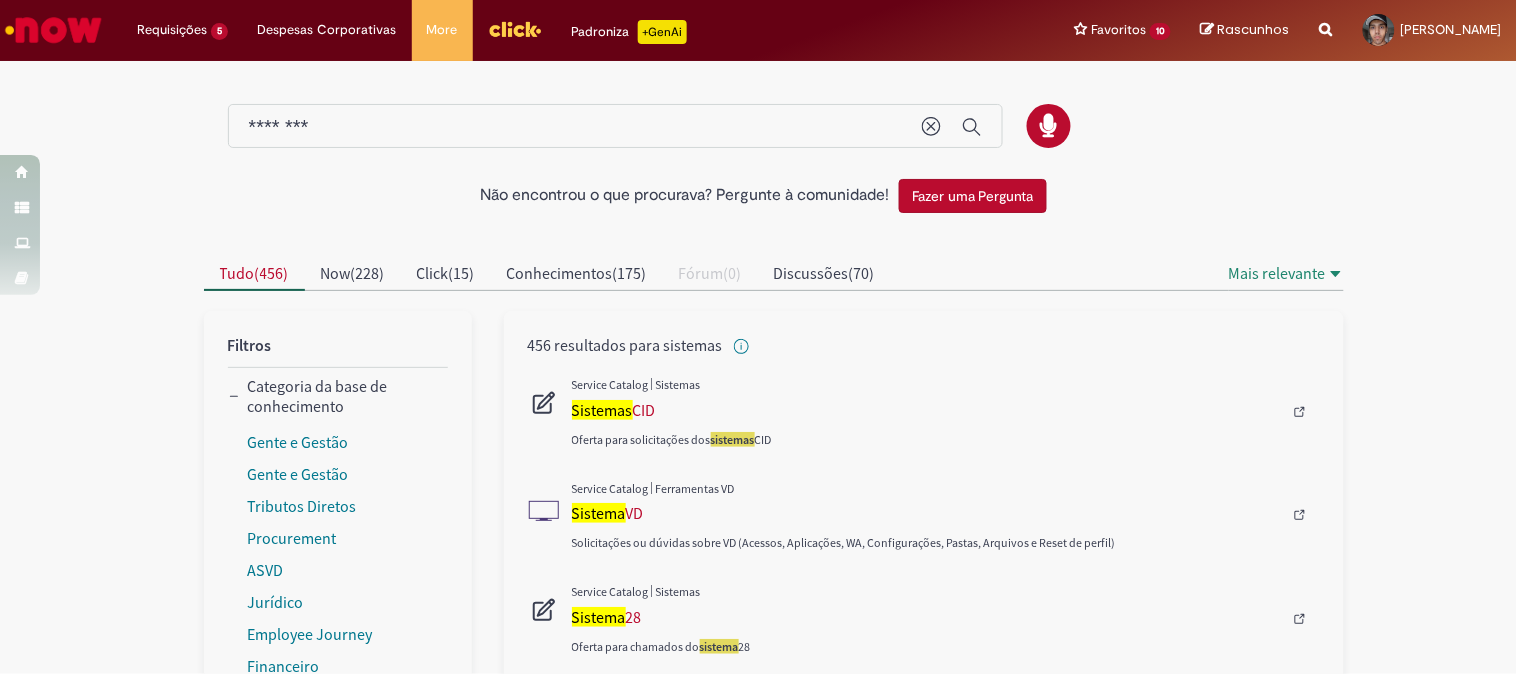 scroll, scrollTop: 111, scrollLeft: 0, axis: vertical 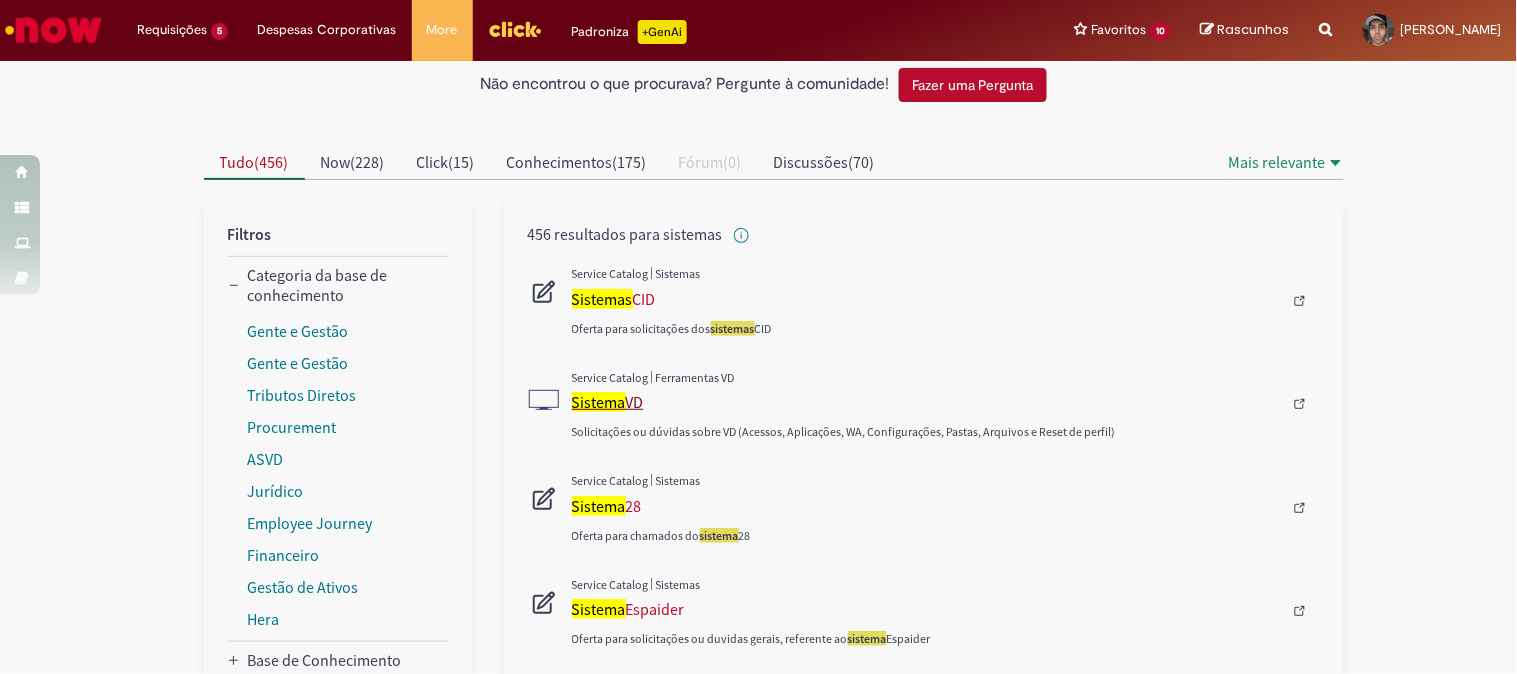 click on "Sistema" at bounding box center [599, 402] 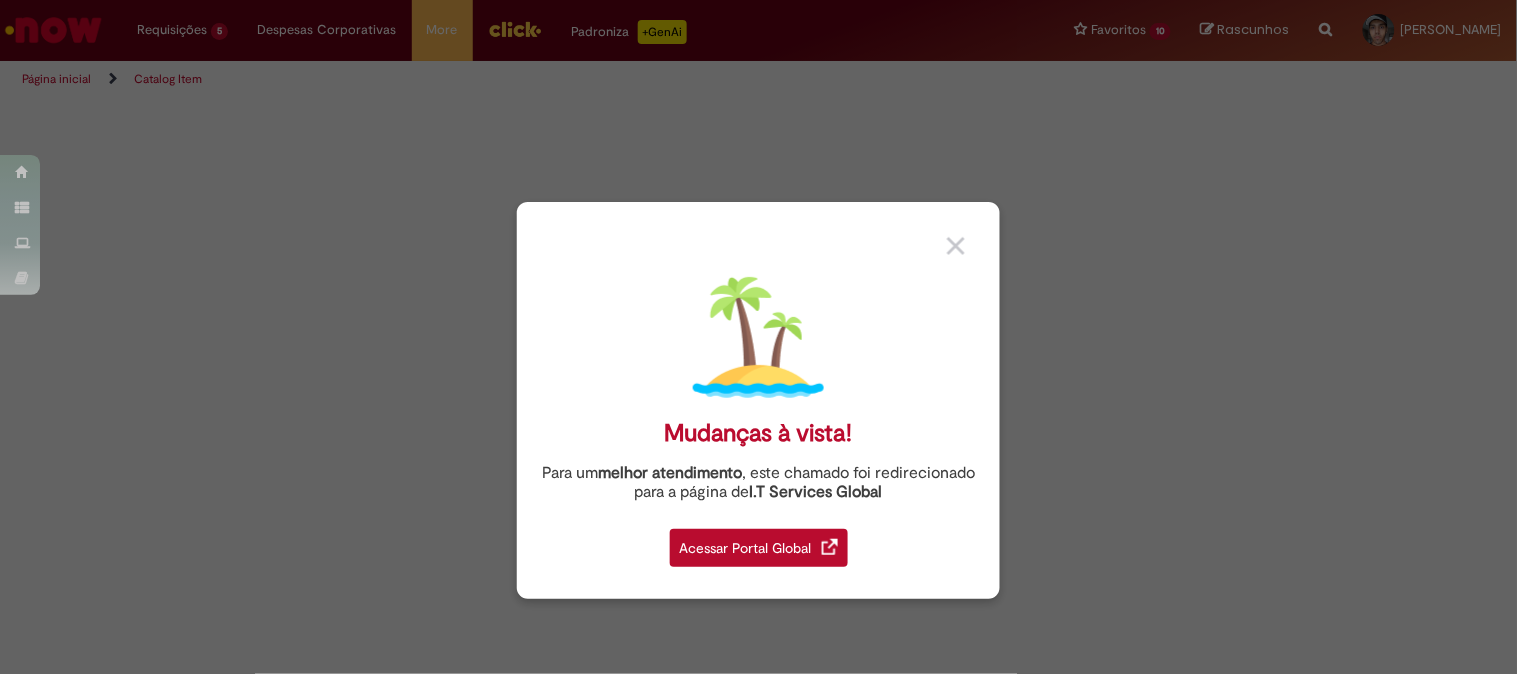 scroll, scrollTop: 0, scrollLeft: 0, axis: both 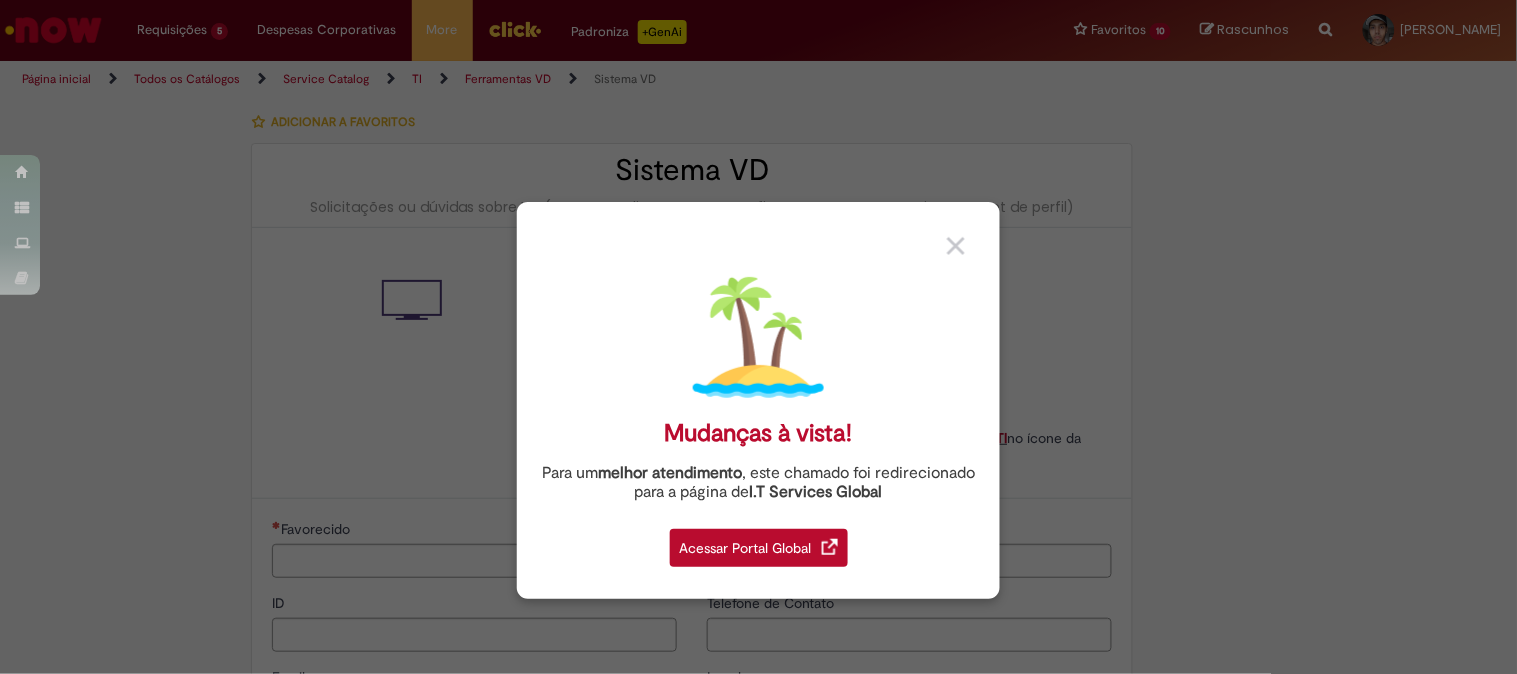type on "********" 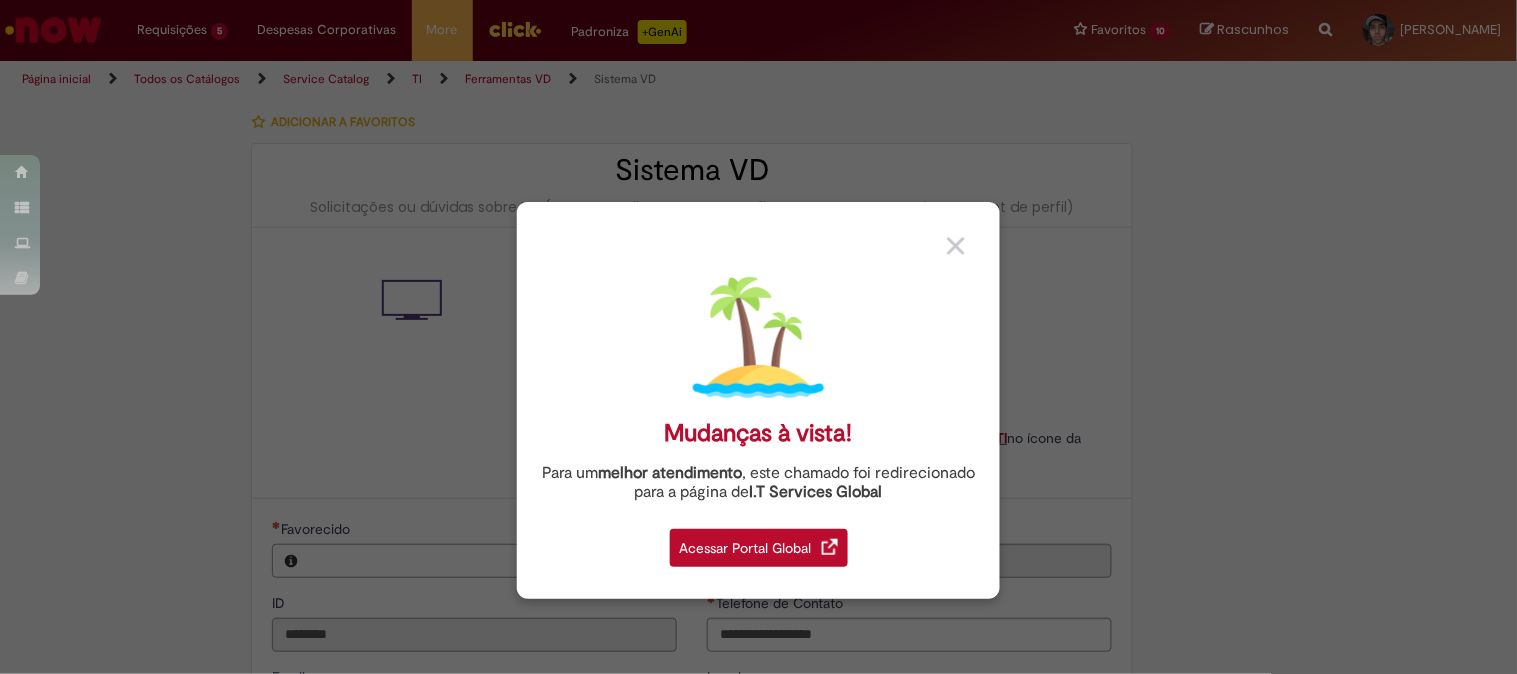 type on "**********" 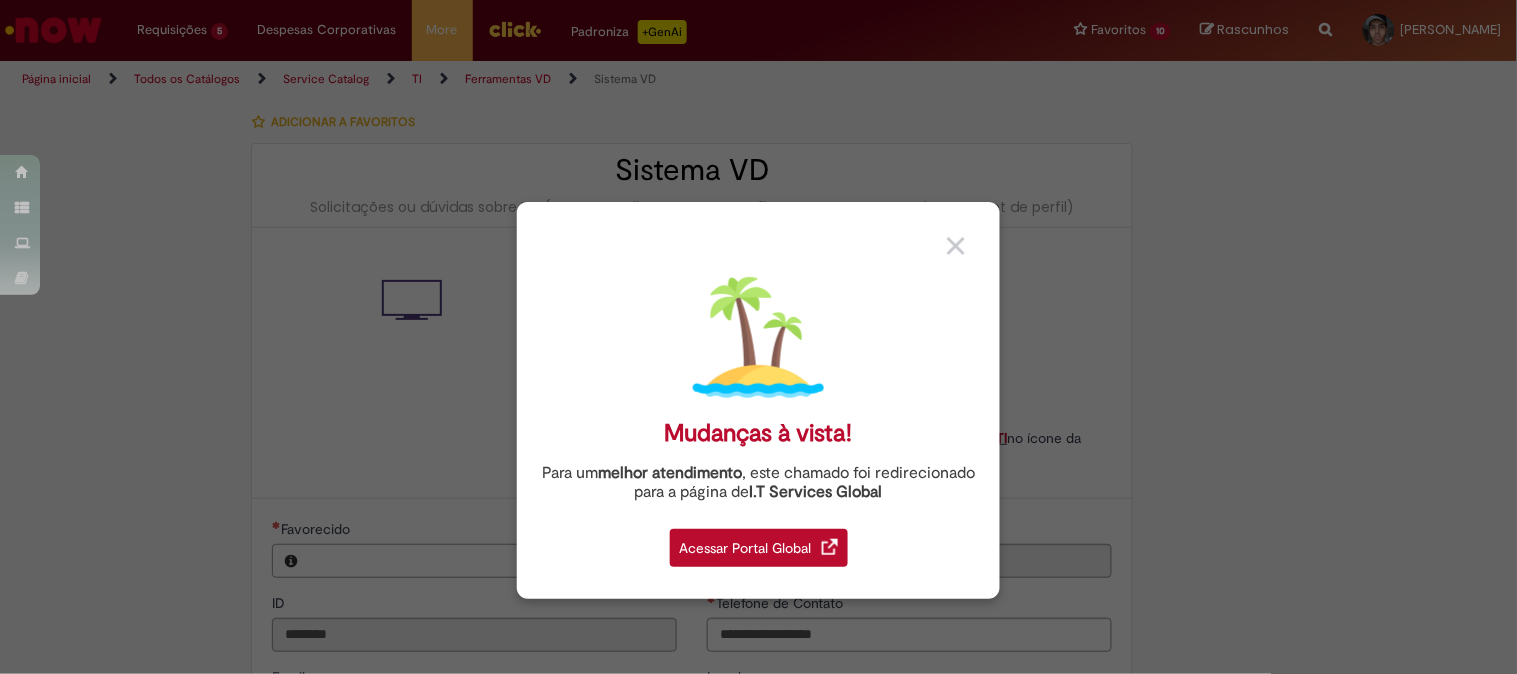 type on "**********" 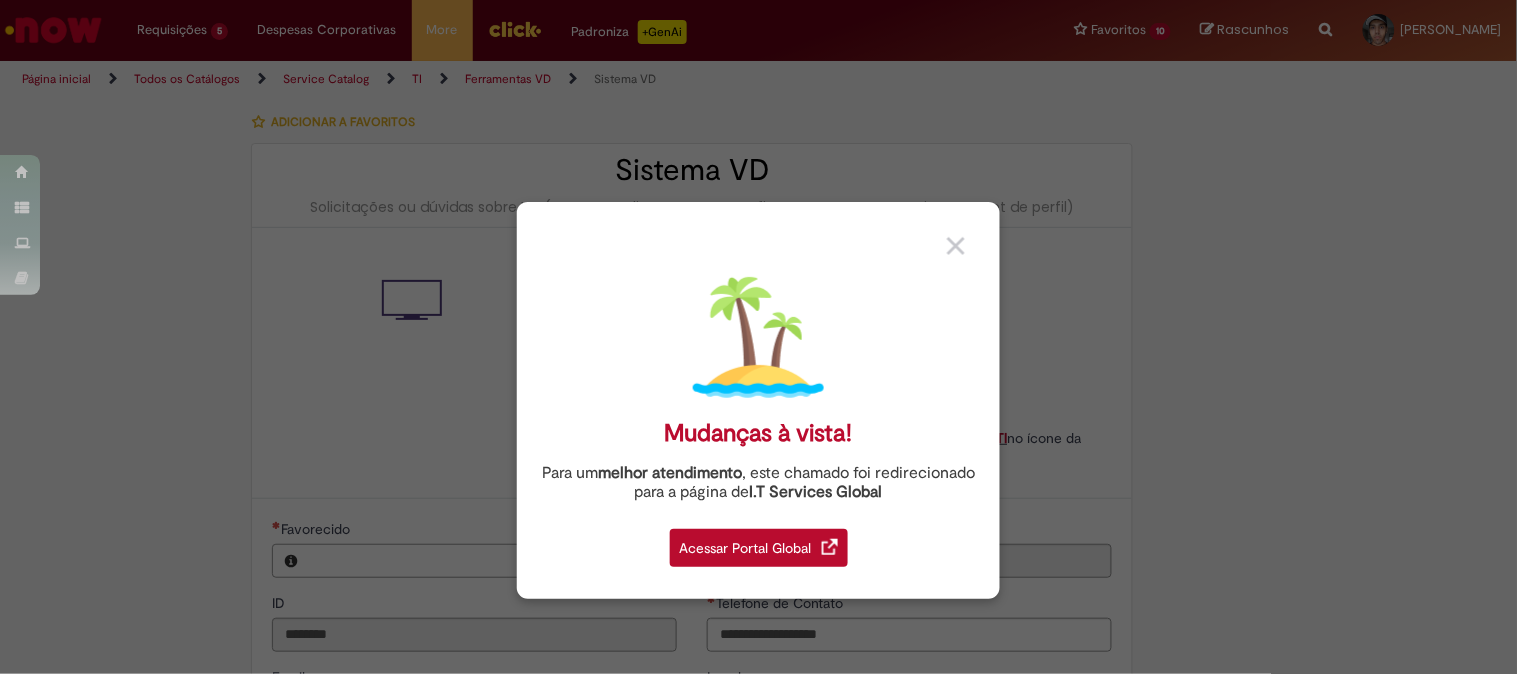 type on "**********" 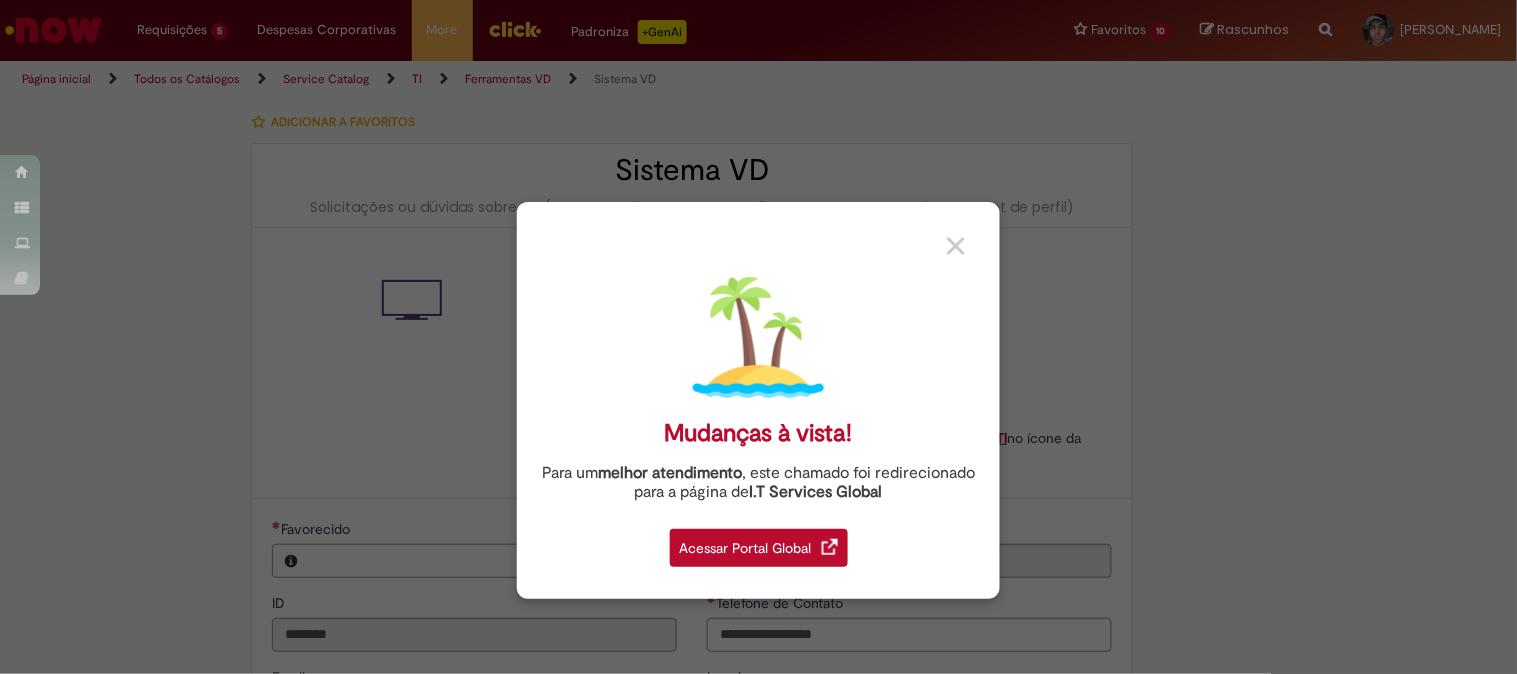 type on "**********" 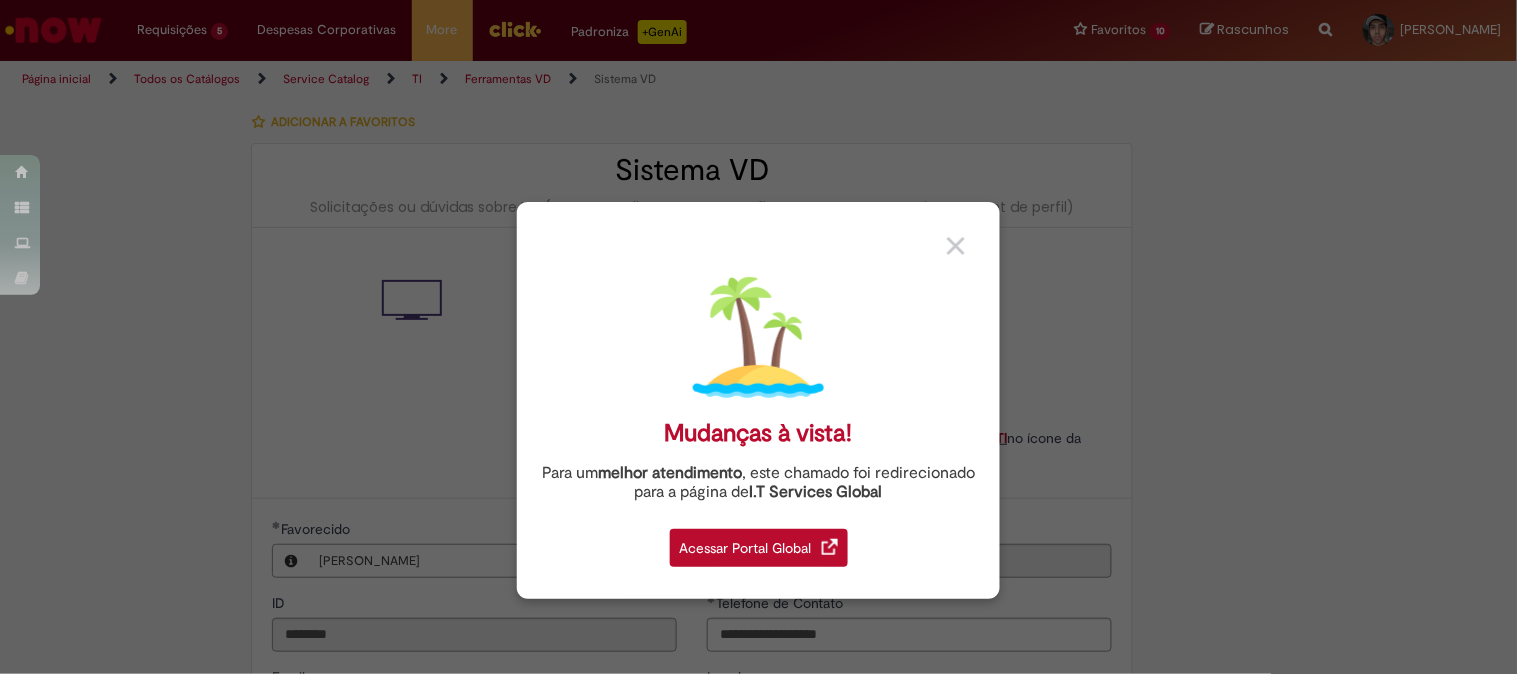 click on "Acessar Portal Global" at bounding box center [759, 548] 